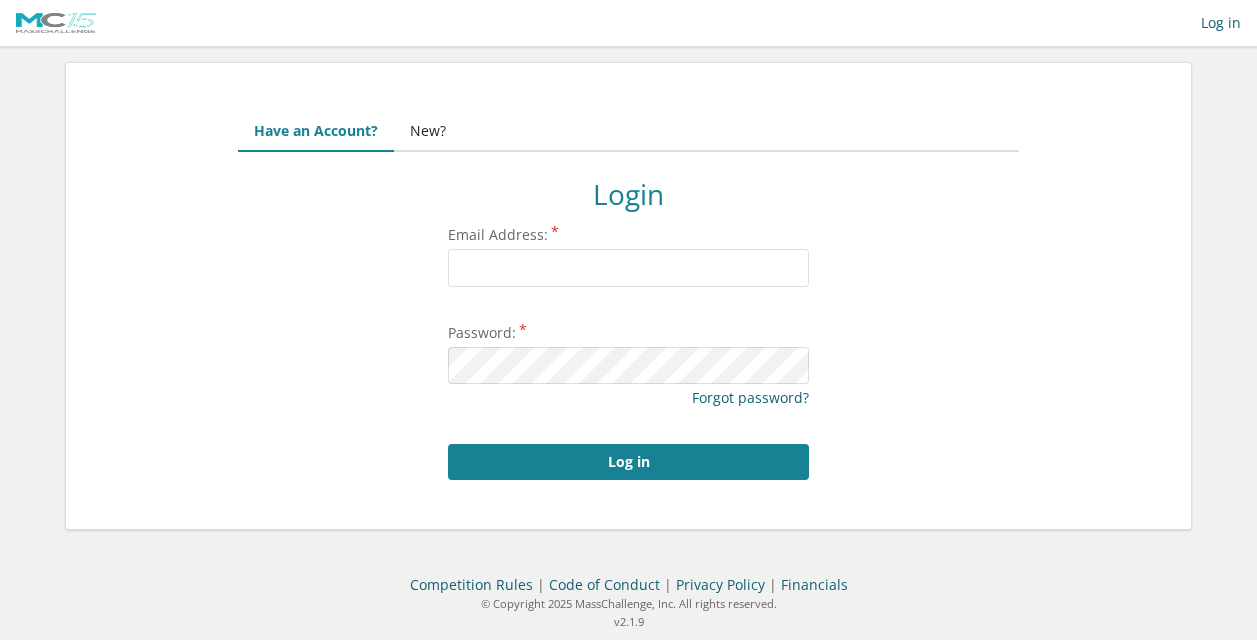 scroll, scrollTop: 0, scrollLeft: 0, axis: both 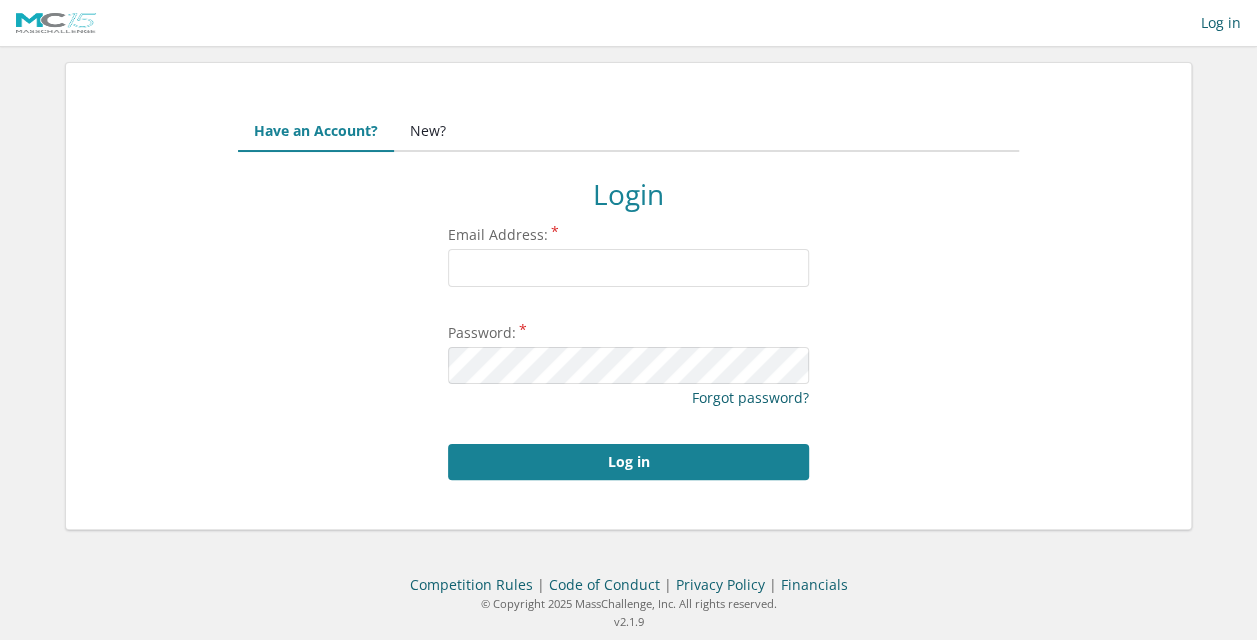 type on "marc.moal@gmail.com" 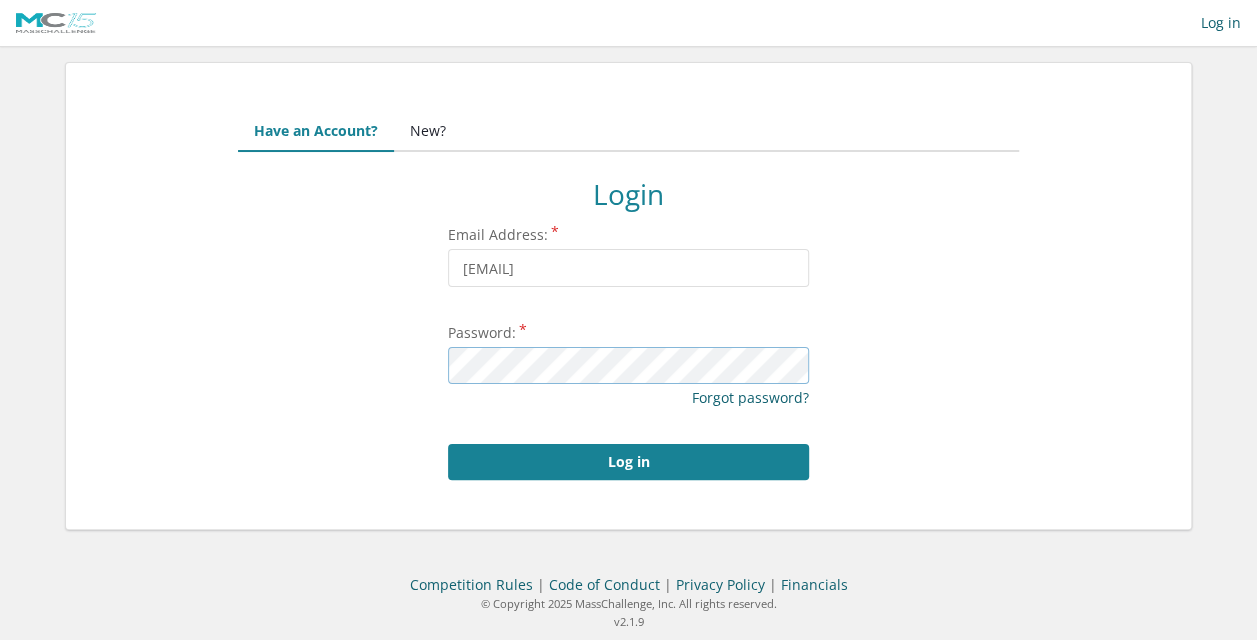 click on "Log in" at bounding box center [628, 462] 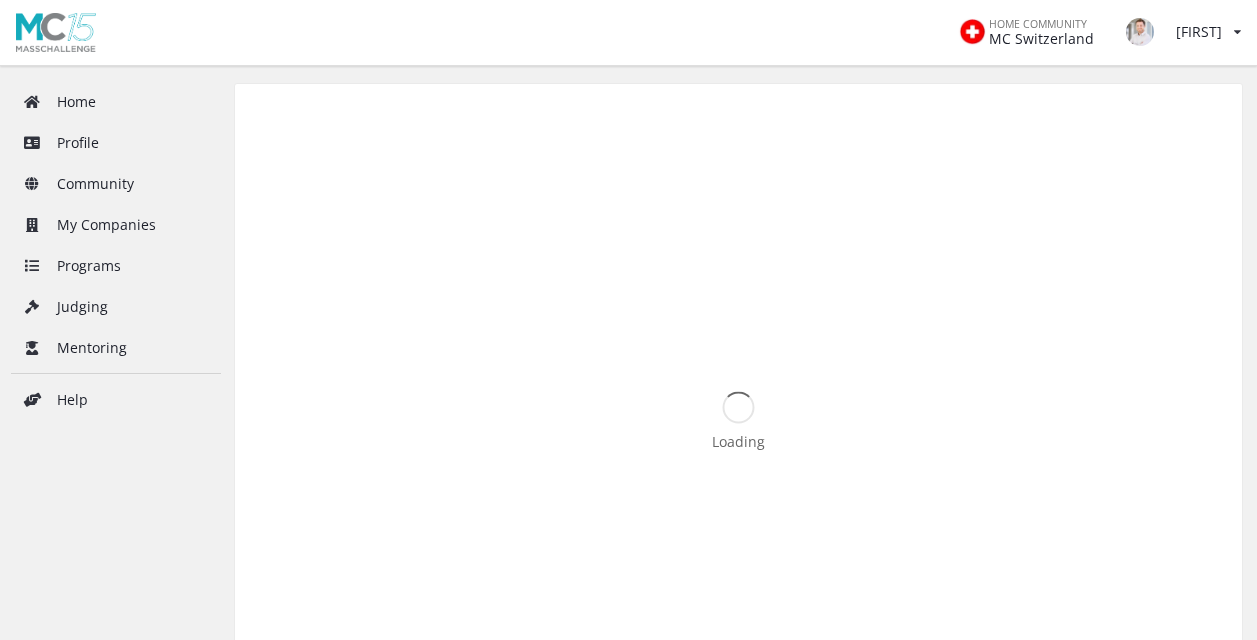 scroll, scrollTop: 0, scrollLeft: 0, axis: both 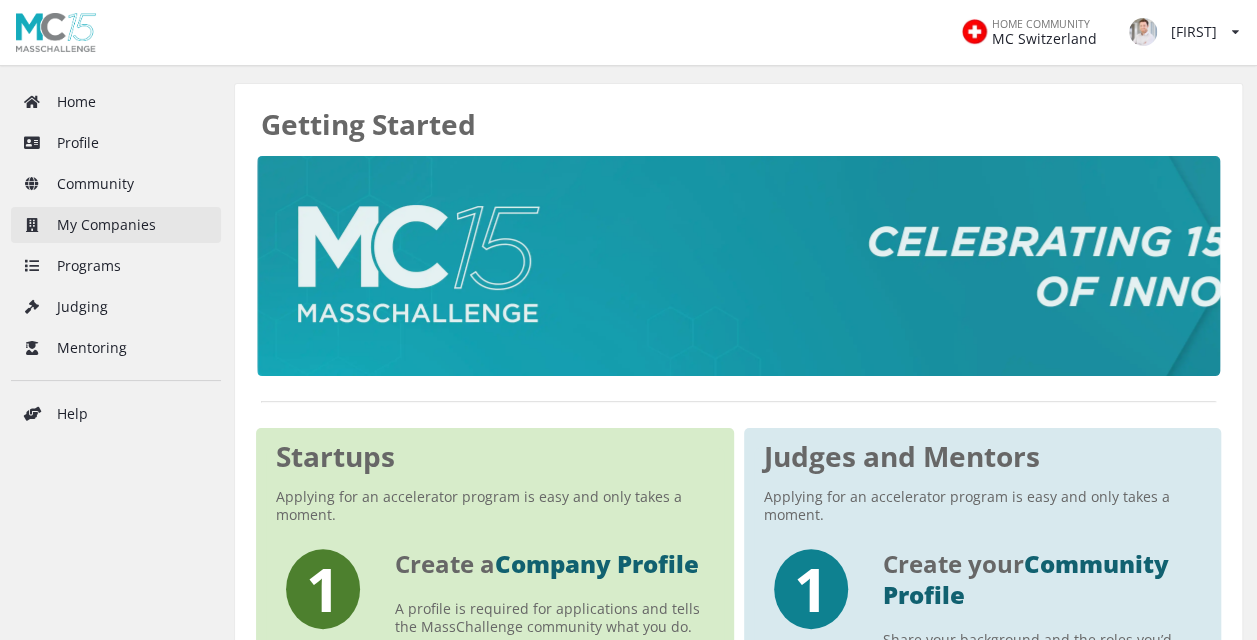 click on "My Companies" at bounding box center [116, 225] 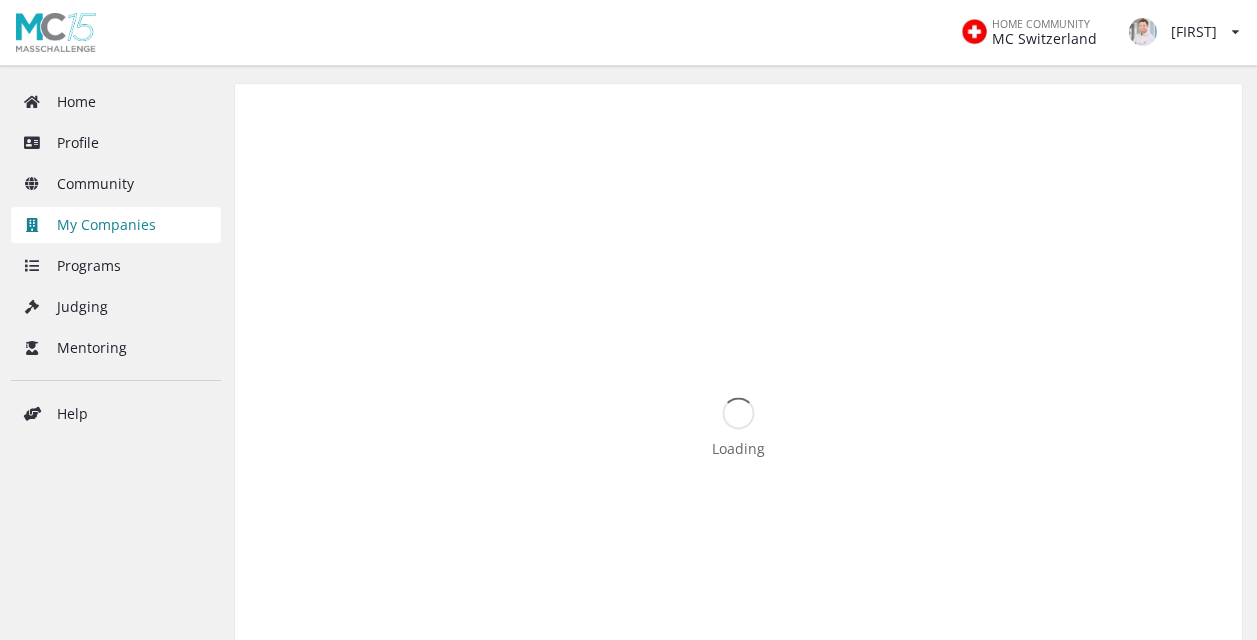 scroll, scrollTop: 0, scrollLeft: 0, axis: both 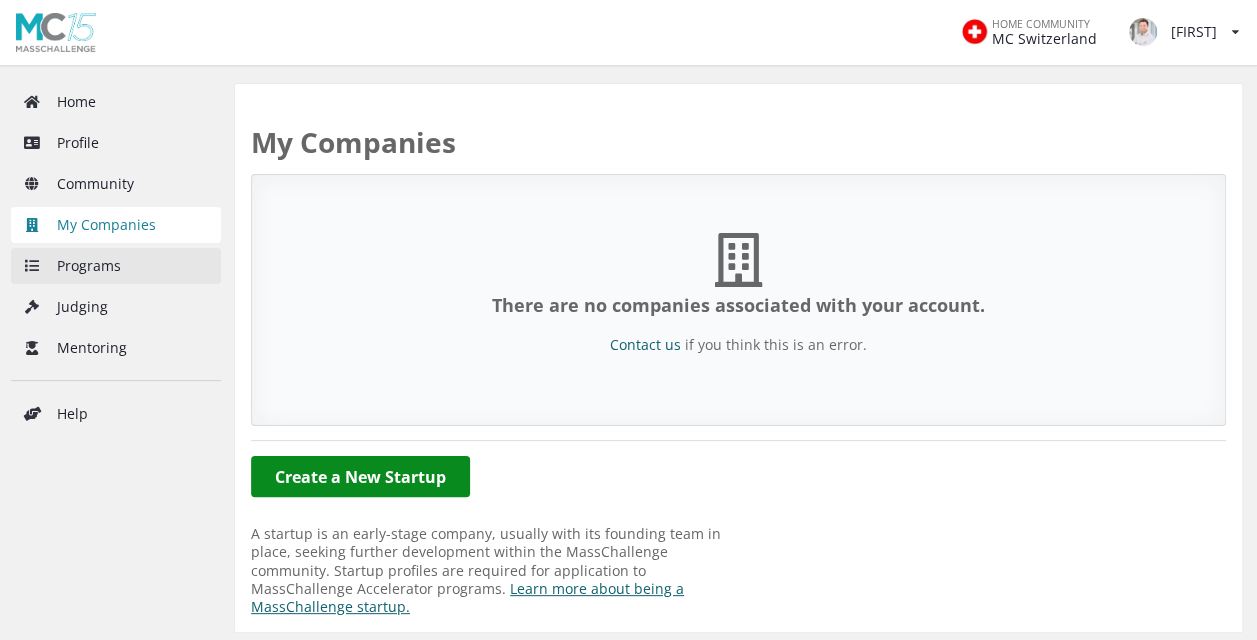 click on "Programs" at bounding box center [116, 266] 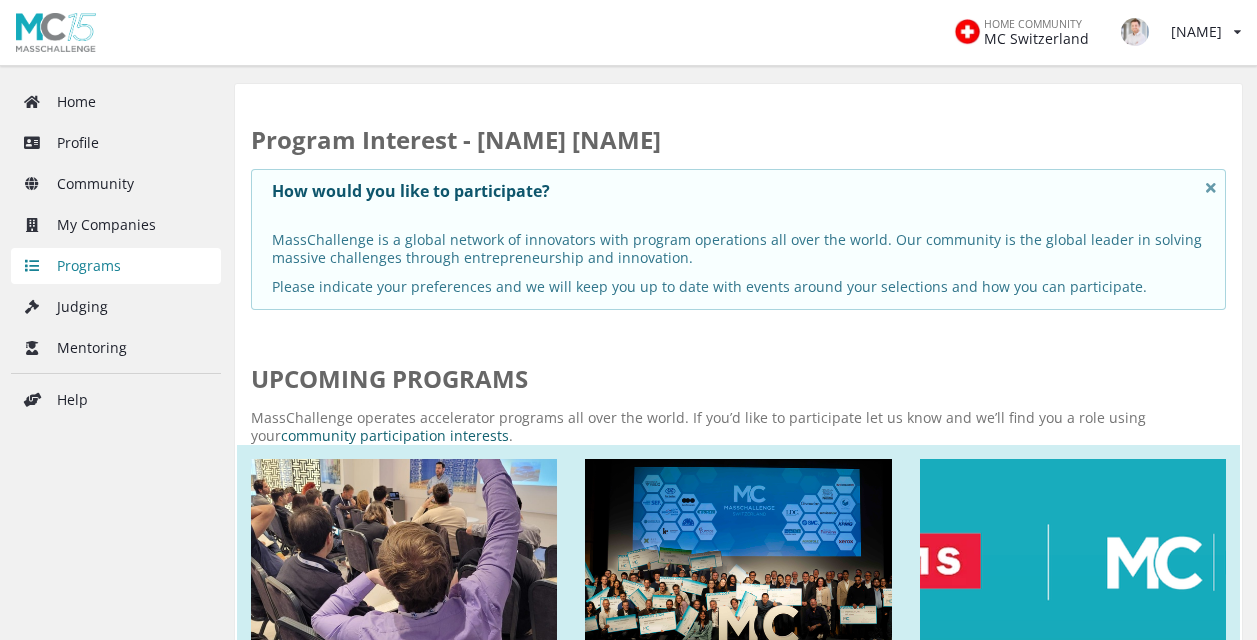 scroll, scrollTop: 0, scrollLeft: 0, axis: both 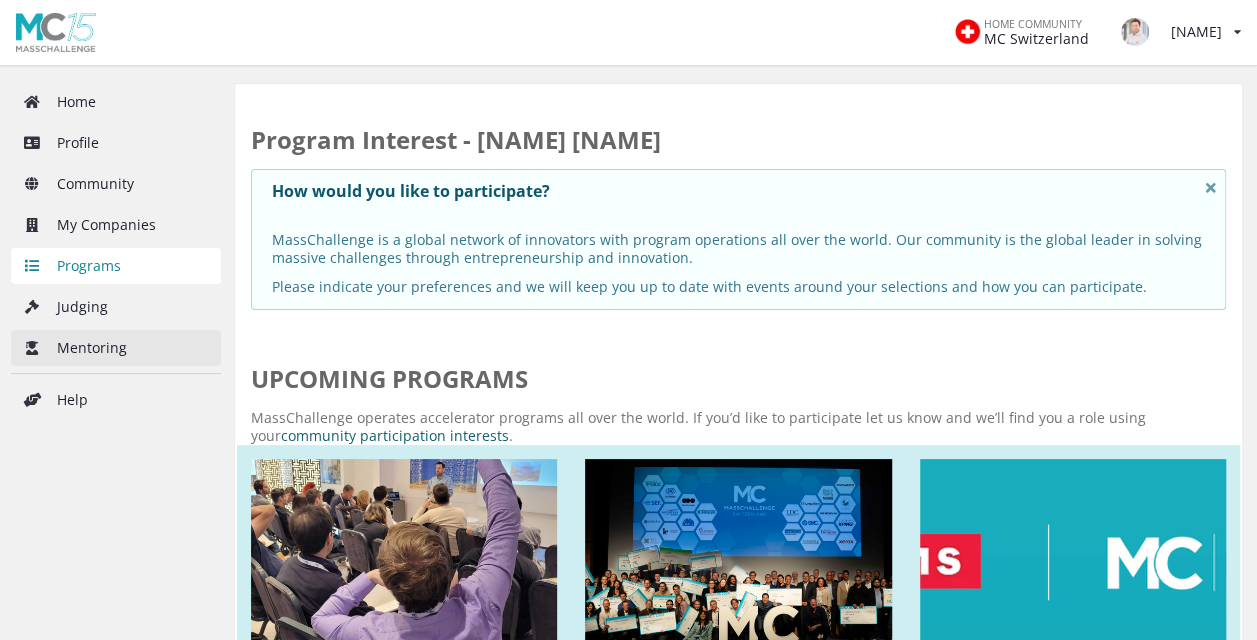 click on "Mentoring" at bounding box center (116, 348) 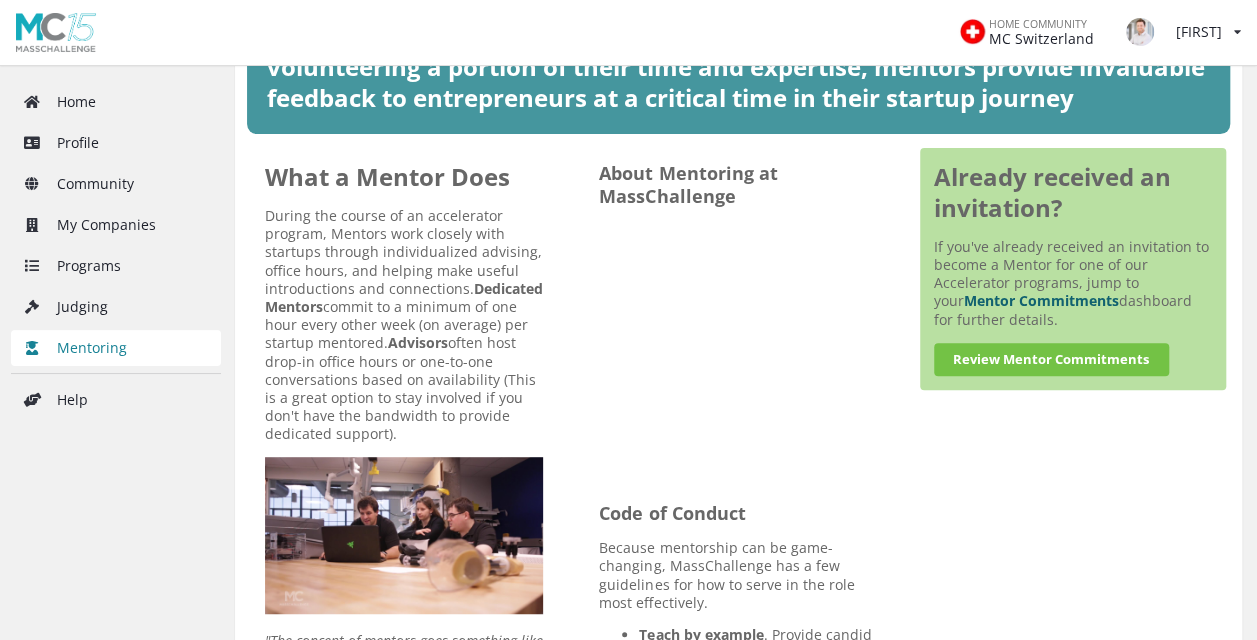 scroll, scrollTop: 0, scrollLeft: 0, axis: both 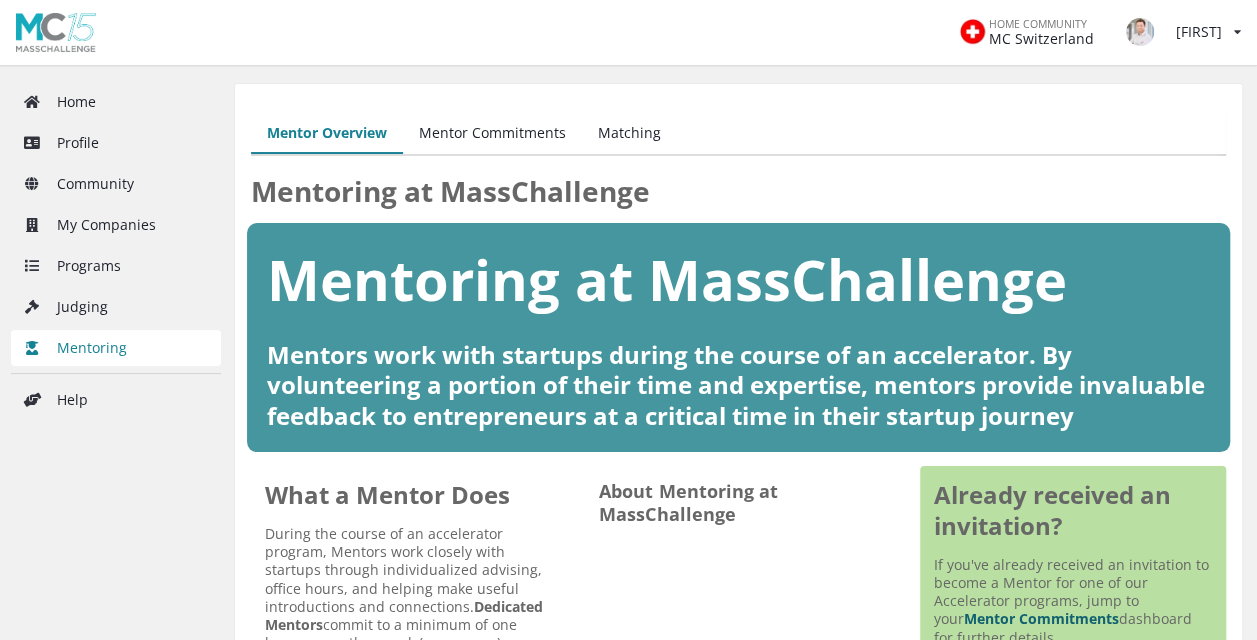click on "Matching" at bounding box center (629, 134) 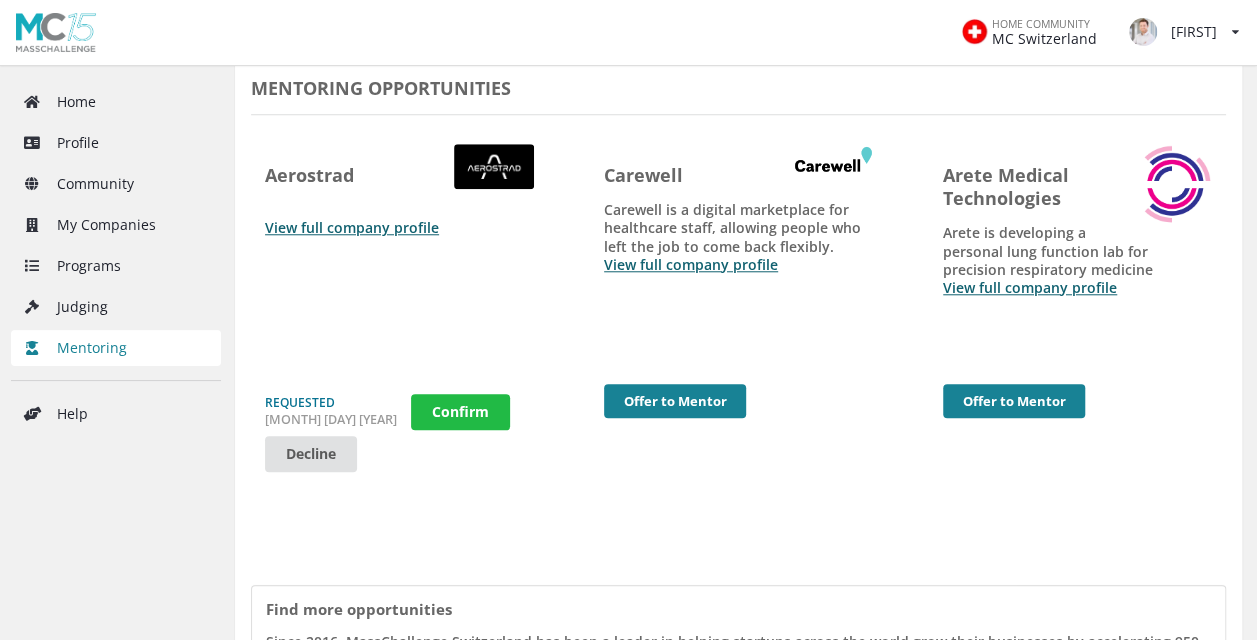 scroll, scrollTop: 800, scrollLeft: 0, axis: vertical 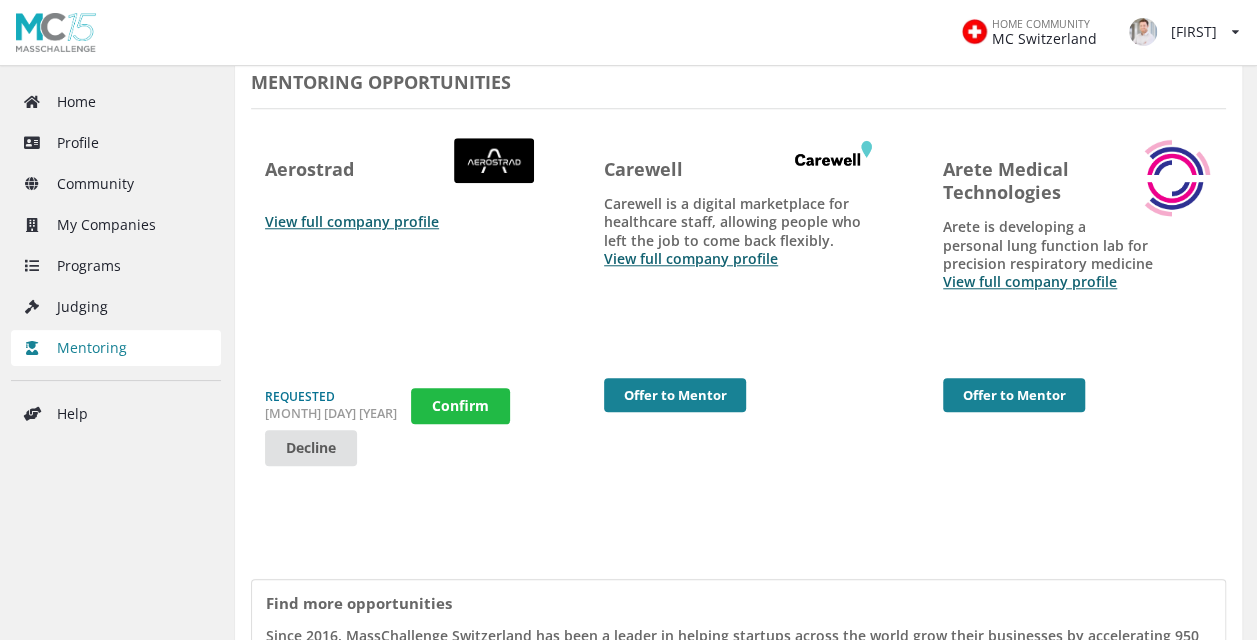 click on "[YEAR] [CITY] [COUNTRY] program [MONTH] [DAY], [YEAR] - [MONTH] [DAY], [YEAR] | REGION: MassChallenge [COUNTRY] | STARTUP STAGE: - | INDUSTRIES: Industry Agnostic, Sustainable Food, Sustainable & Efficient Industry, and HealthTech | Learn More CURRENT MATCHES Ionic Wind AG View full company profile MATCHED MENTORING OPPORTUNITIES Aerostrad View full company profile REQUESTED [MONTH] [DAY] [YEAR] Confirm Decline Carewell Carewell is a digital marketplace for healthcare staff, allowing people who left the job to come back flexibly. View full company profile Offer to Mentor Arete Medical Technologies Arete is developing a personal lung function lab for precision respiratory medicine View full company profile Offer to Mentor Find more opportunities Review the 2025 MassChallenge Switzerland & UK program Startup Directory" at bounding box center [738, 134] 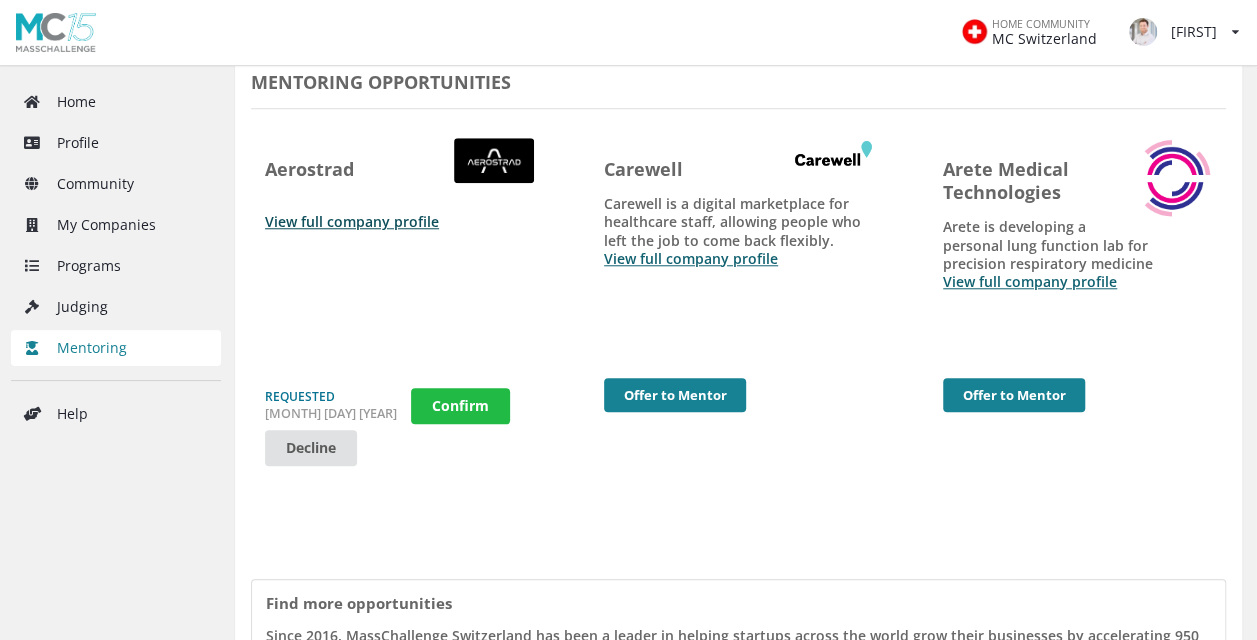 click on "View full company profile" at bounding box center [352, 221] 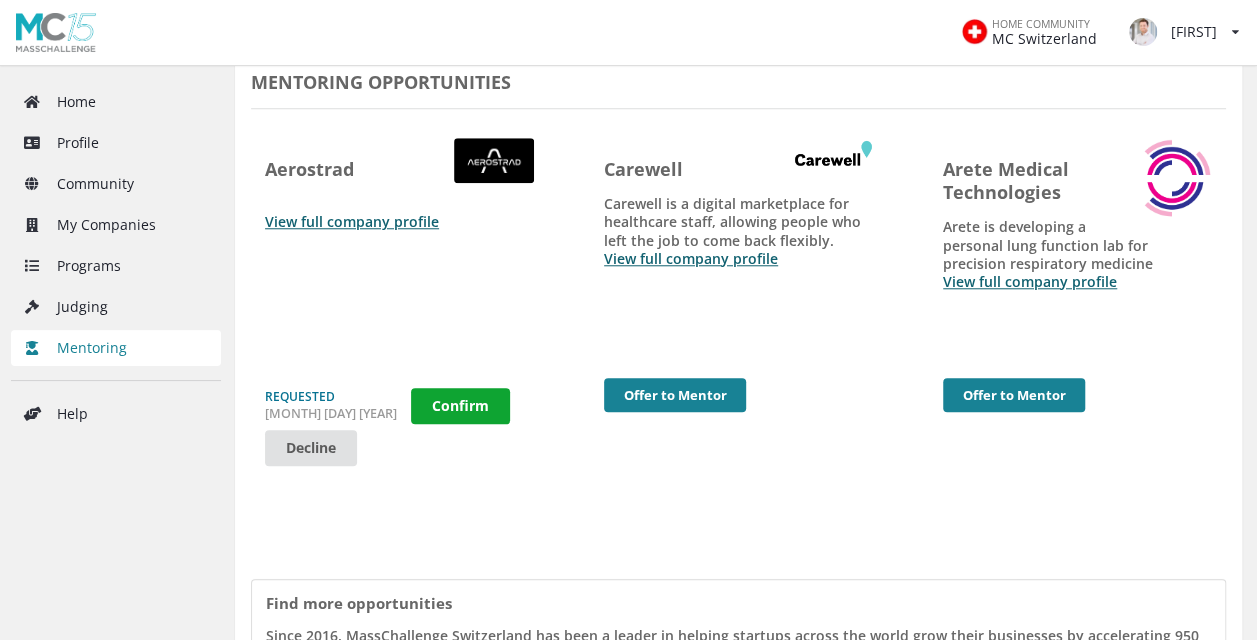 click on "Confirm" at bounding box center [460, 406] 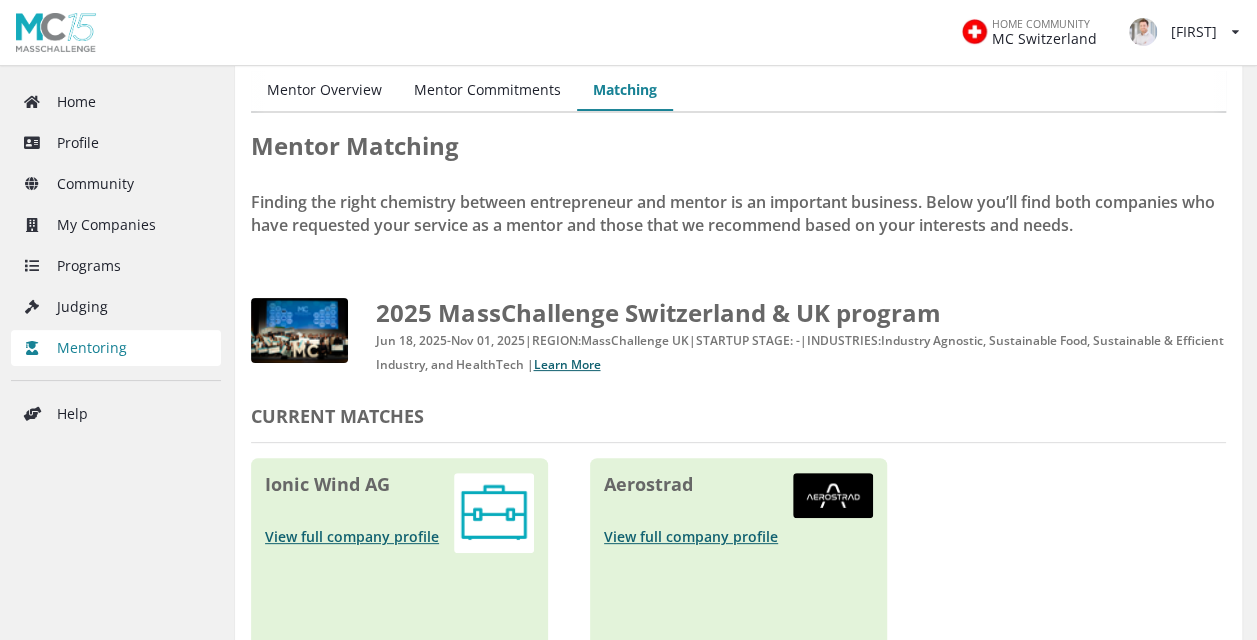 scroll, scrollTop: 0, scrollLeft: 0, axis: both 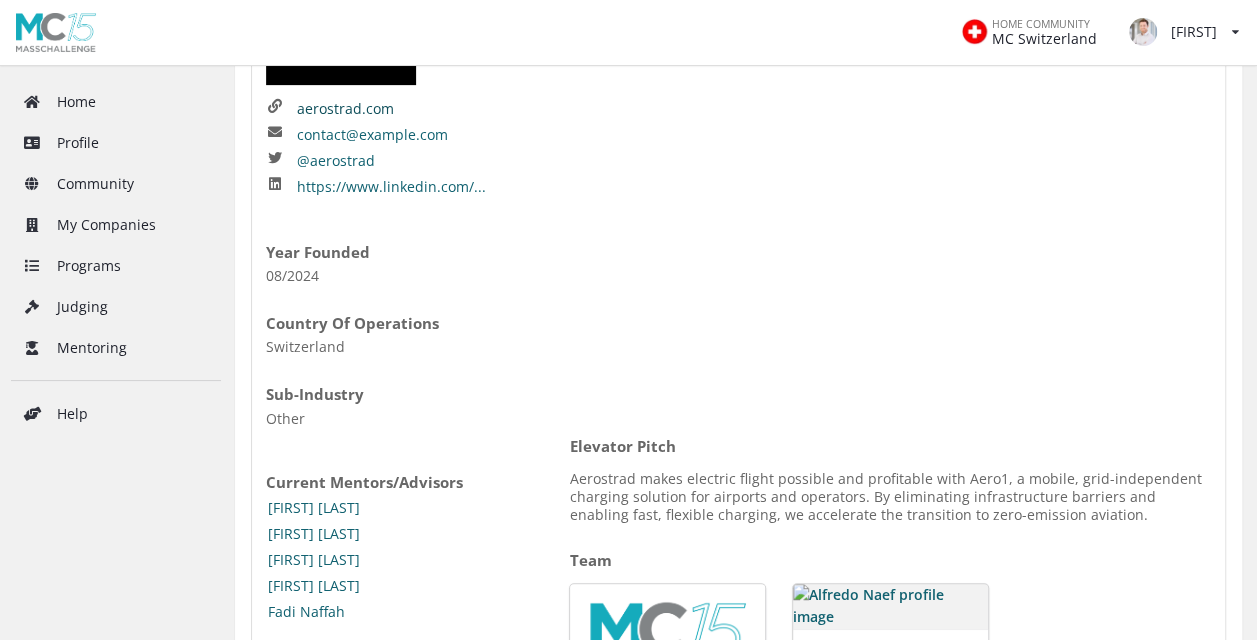 click on "aerostrad.com" at bounding box center (345, 109) 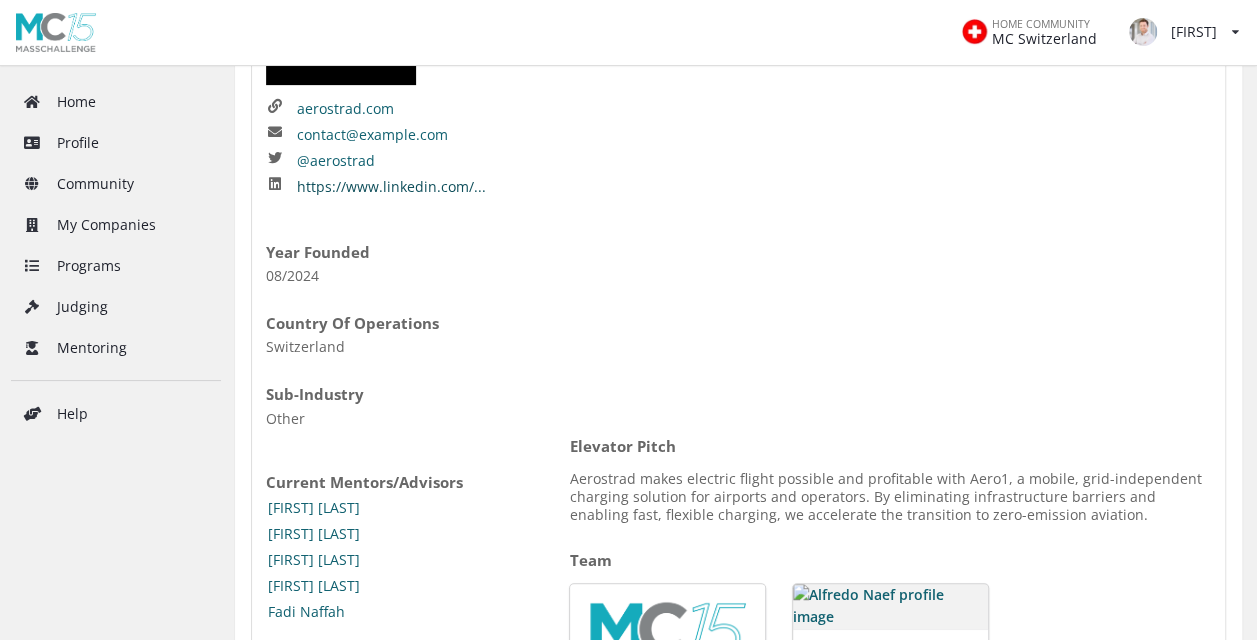 click on "https://www.linkedin.com/..." at bounding box center [391, 187] 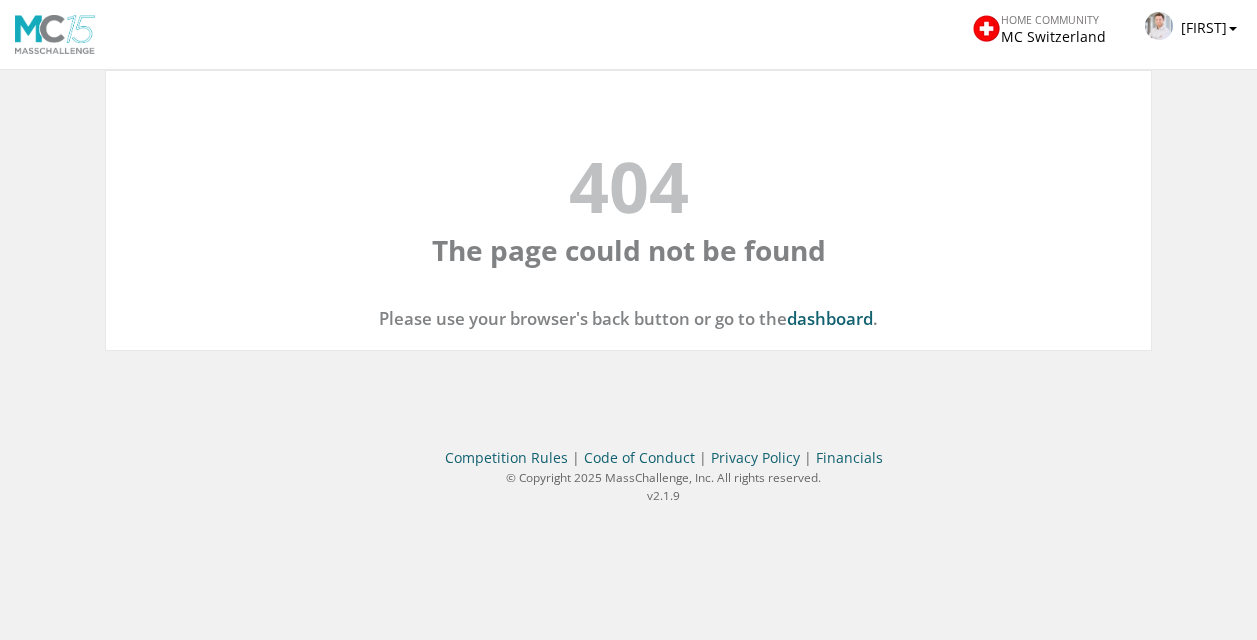 scroll, scrollTop: 0, scrollLeft: 0, axis: both 